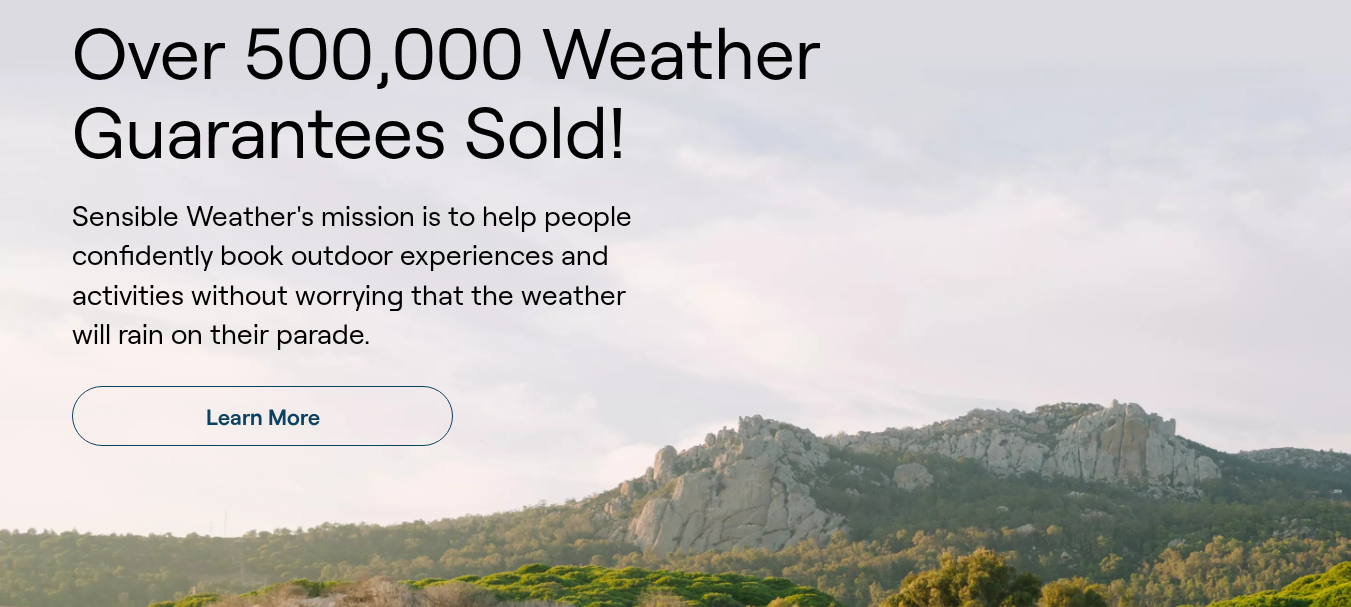 scroll, scrollTop: 3100, scrollLeft: 0, axis: vertical 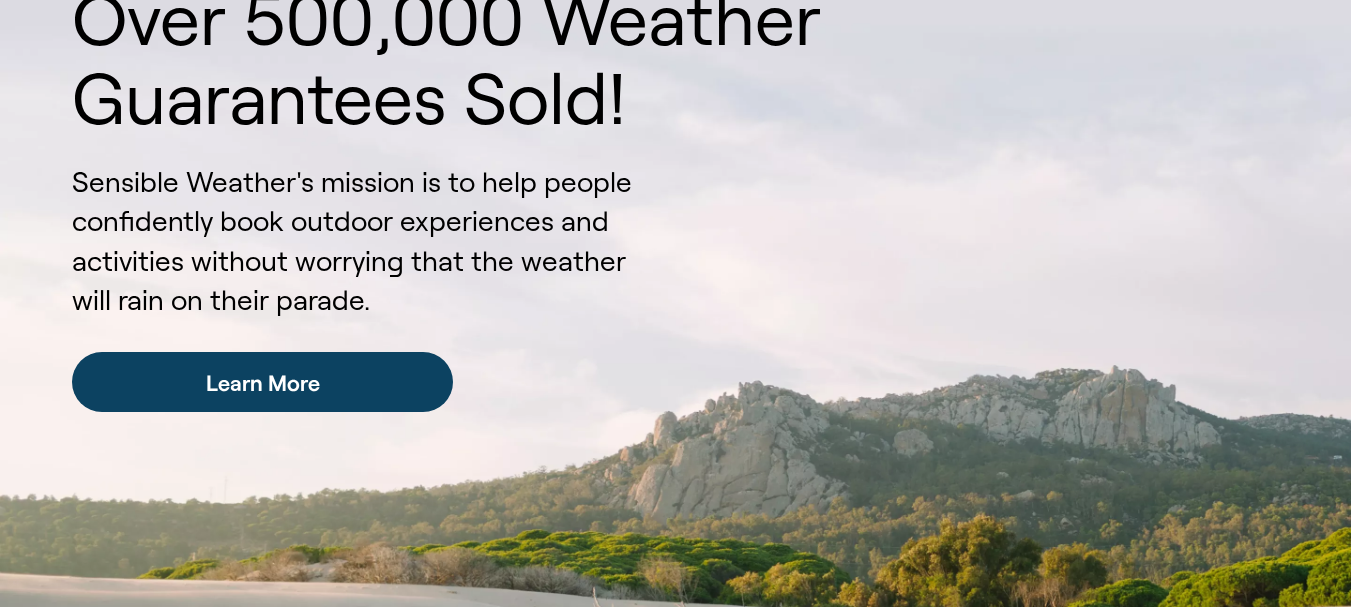 click on "Learn More" at bounding box center (262, 382) 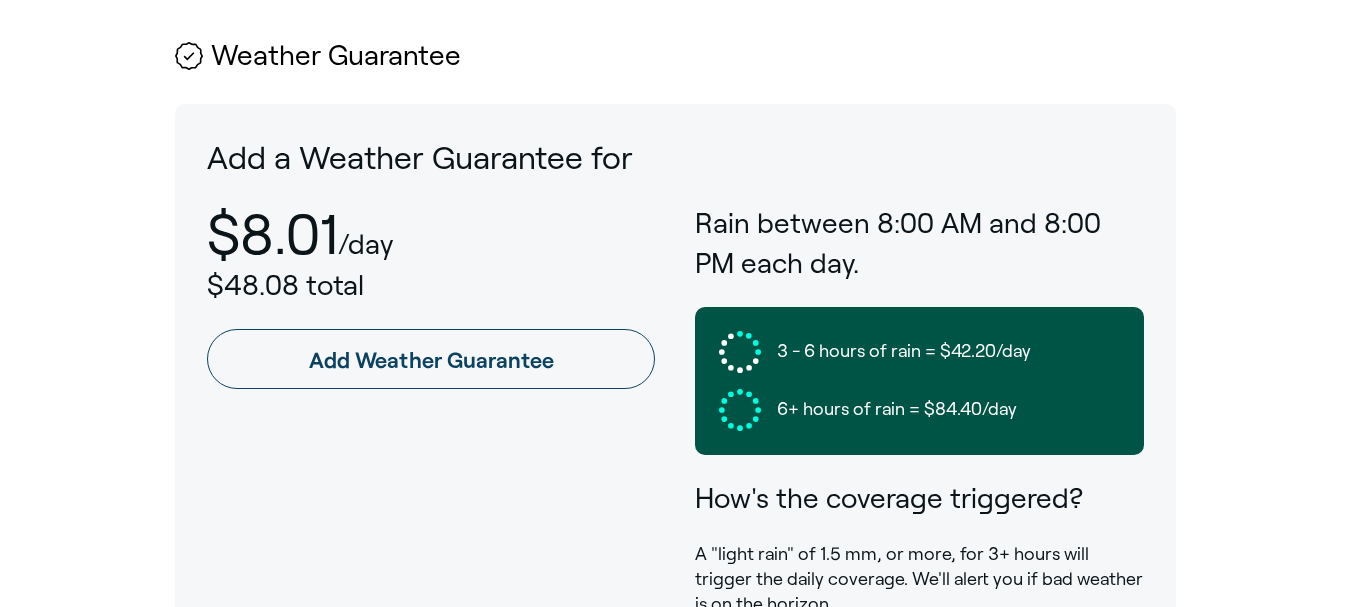 scroll, scrollTop: 1000, scrollLeft: 0, axis: vertical 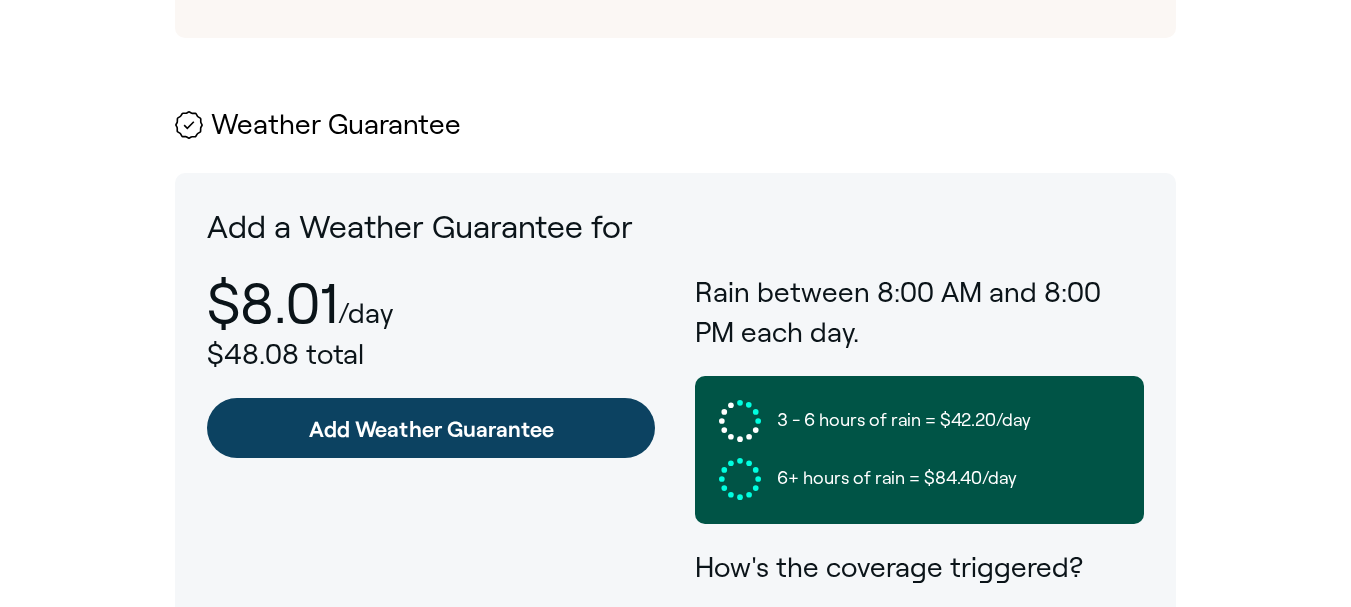click on "Add Weather Guarantee" at bounding box center (431, 428) 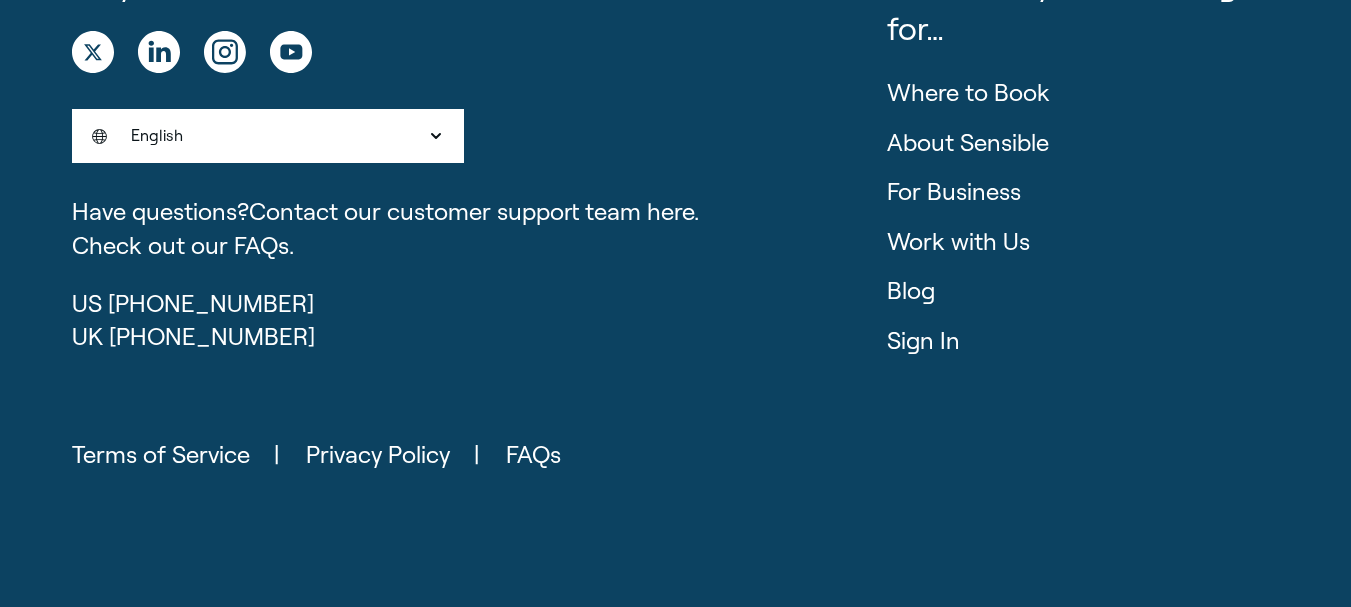 scroll, scrollTop: 0, scrollLeft: 0, axis: both 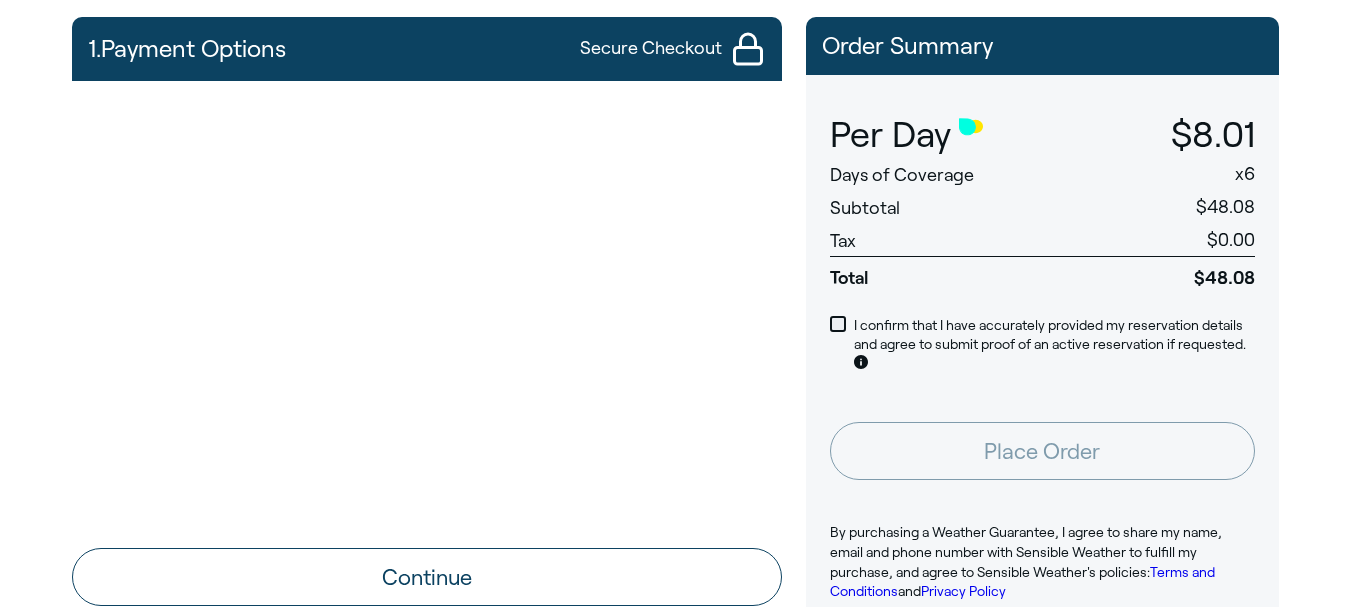 click at bounding box center [838, 324] 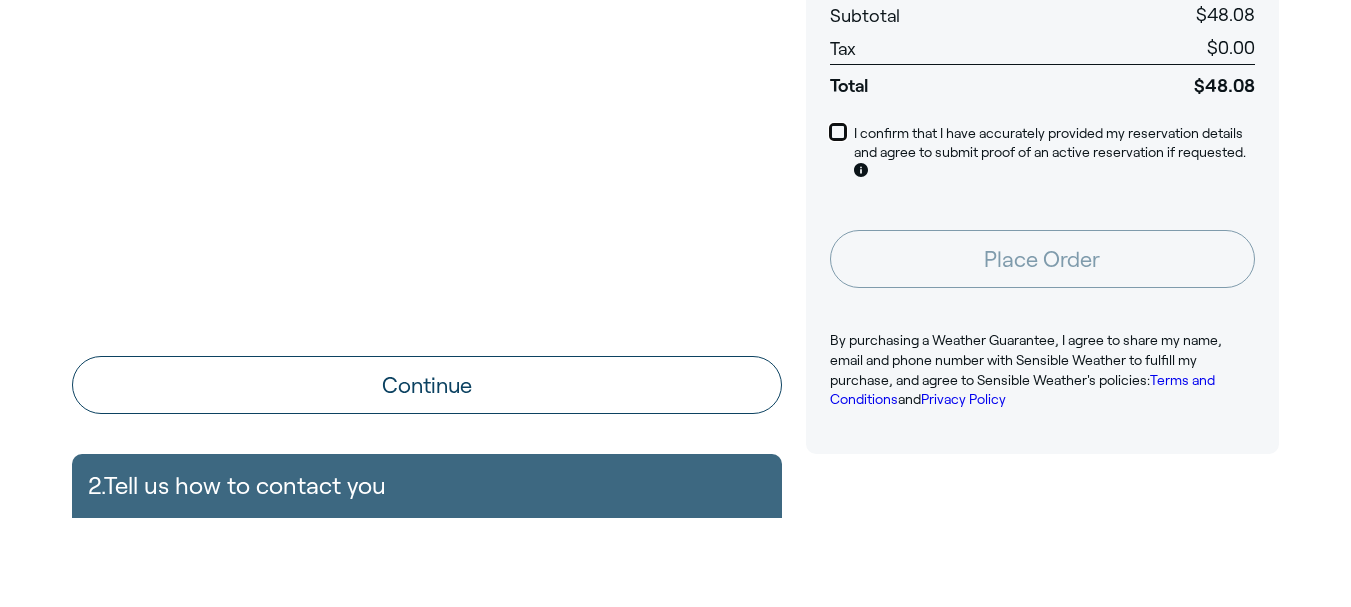 scroll, scrollTop: 400, scrollLeft: 0, axis: vertical 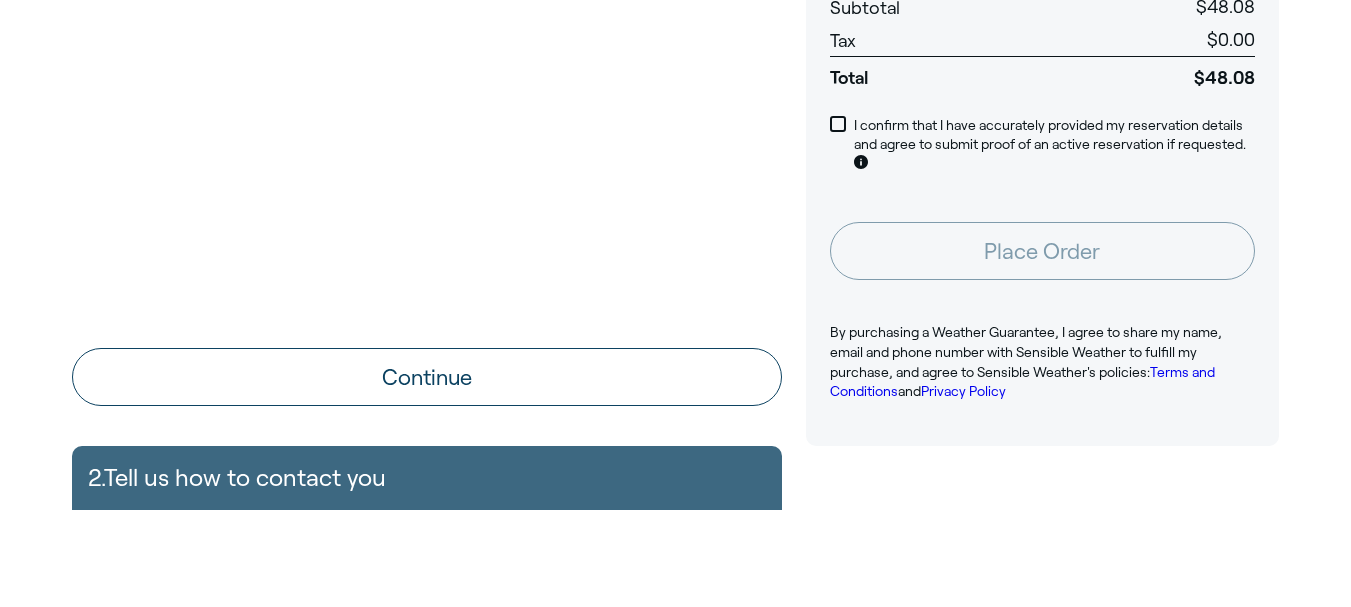 click on "2.  Tell us how to contact you Name Email Phone +1 [GEOGRAPHIC_DATA] +1 [GEOGRAPHIC_DATA] and [GEOGRAPHIC_DATA] +44 [GEOGRAPHIC_DATA] +33 [GEOGRAPHIC_DATA] +46 [GEOGRAPHIC_DATA] +93 [GEOGRAPHIC_DATA] +355 [GEOGRAPHIC_DATA] +213 [US_STATE] +1 [GEOGRAPHIC_DATA] +376 [GEOGRAPHIC_DATA] +244 [GEOGRAPHIC_DATA] +1 [GEOGRAPHIC_DATA] +1 [GEOGRAPHIC_DATA] +54 [GEOGRAPHIC_DATA] +374 [GEOGRAPHIC_DATA] +297 [DATE][GEOGRAPHIC_DATA] +247 [GEOGRAPHIC_DATA] +61 [GEOGRAPHIC_DATA] +43 [GEOGRAPHIC_DATA] +994 [GEOGRAPHIC_DATA] +1 [GEOGRAPHIC_DATA] +973 [GEOGRAPHIC_DATA] +880 [GEOGRAPHIC_DATA] +1 [GEOGRAPHIC_DATA] +375 [GEOGRAPHIC_DATA] +32 [GEOGRAPHIC_DATA] +501 [GEOGRAPHIC_DATA] +229 [GEOGRAPHIC_DATA] +1 [GEOGRAPHIC_DATA] +975 [GEOGRAPHIC_DATA] (Plurinational State of) +[GEOGRAPHIC_DATA] +599 [GEOGRAPHIC_DATA] +387 [GEOGRAPHIC_DATA] +267 [GEOGRAPHIC_DATA] +55 [GEOGRAPHIC_DATA] +246 [GEOGRAPHIC_DATA] +673 [GEOGRAPHIC_DATA] +359 [GEOGRAPHIC_DATA] +226 [GEOGRAPHIC_DATA] +257 [GEOGRAPHIC_DATA] +238 [GEOGRAPHIC_DATA] +855 [GEOGRAPHIC_DATA] +237 [GEOGRAPHIC_DATA] +1 [GEOGRAPHIC_DATA] +1 [GEOGRAPHIC_DATA] +236 [GEOGRAPHIC_DATA] +235 [GEOGRAPHIC_DATA] +56 [GEOGRAPHIC_DATA] +86 [GEOGRAPHIC_DATA] +61 [GEOGRAPHIC_DATA] +61 [GEOGRAPHIC_DATA] +57 [GEOGRAPHIC_DATA] +269 [GEOGRAPHIC_DATA] +242 [GEOGRAPHIC_DATA] ([GEOGRAPHIC_DATA]) +243 [GEOGRAPHIC_DATA] +682 [GEOGRAPHIC_DATA]" at bounding box center (427, 478) 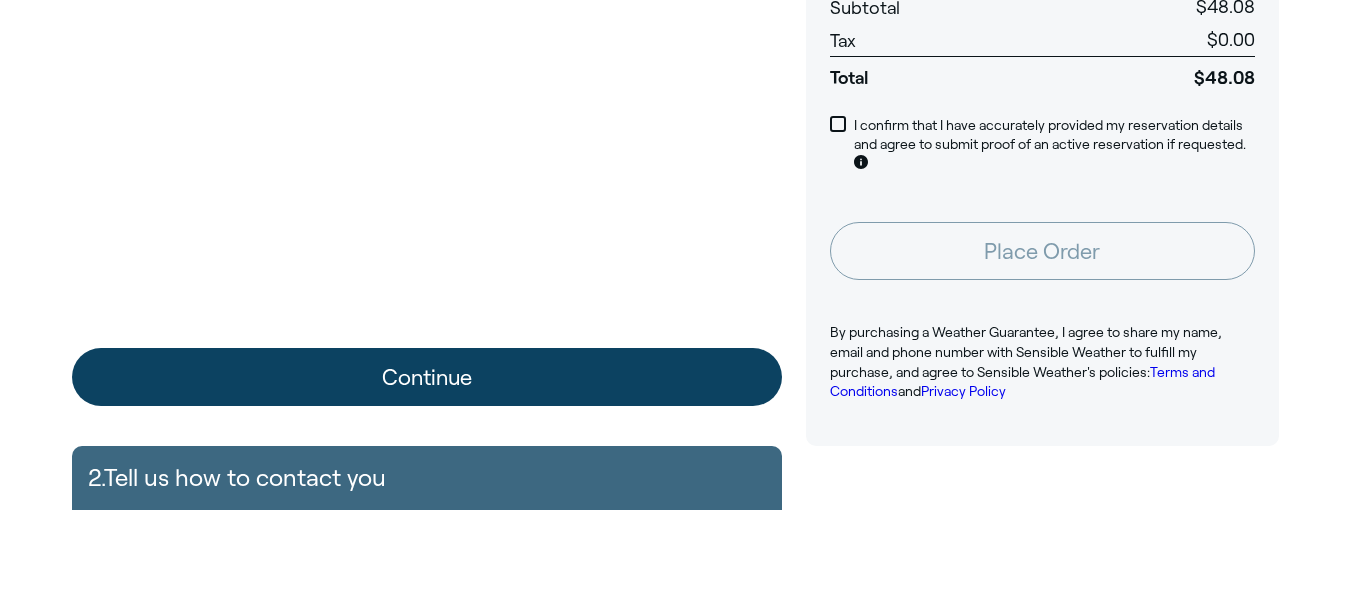 click on "Continue" at bounding box center (427, 377) 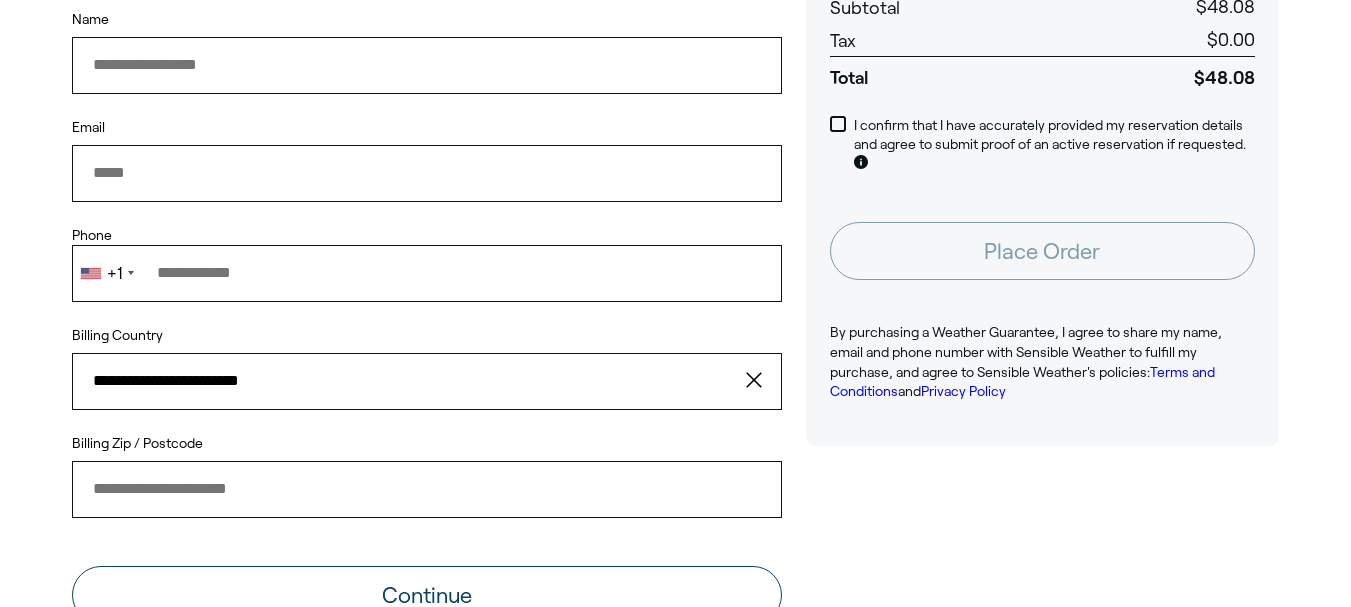 click on "Name" at bounding box center (427, 65) 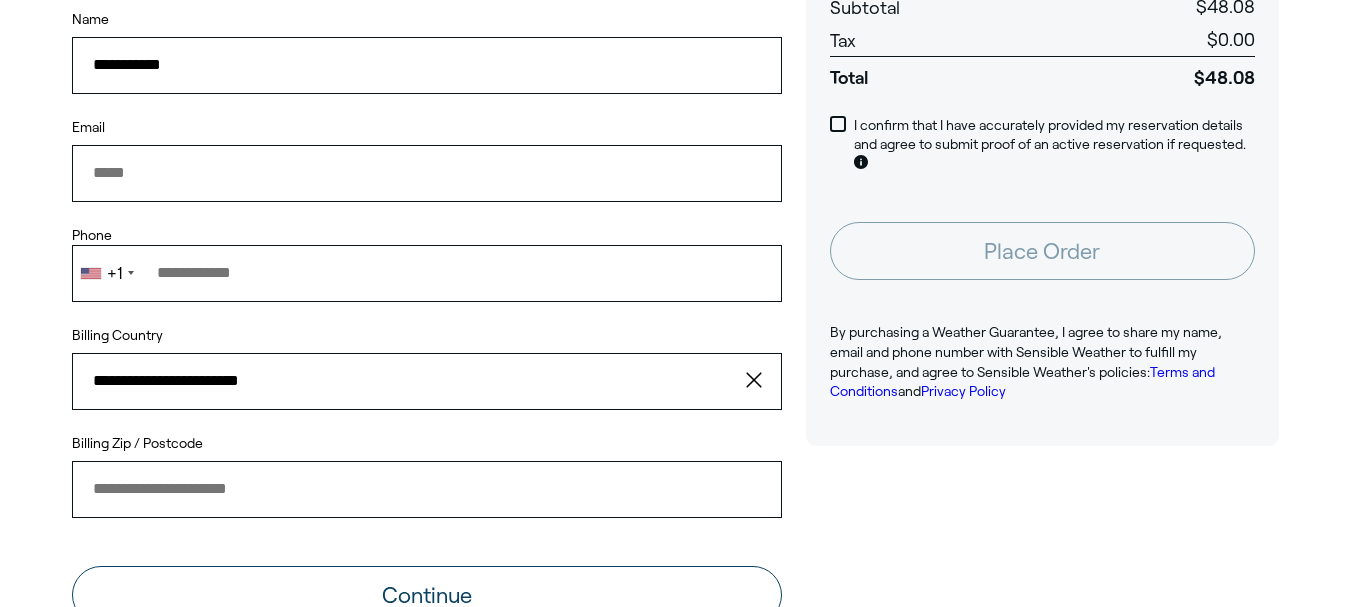 type on "**********" 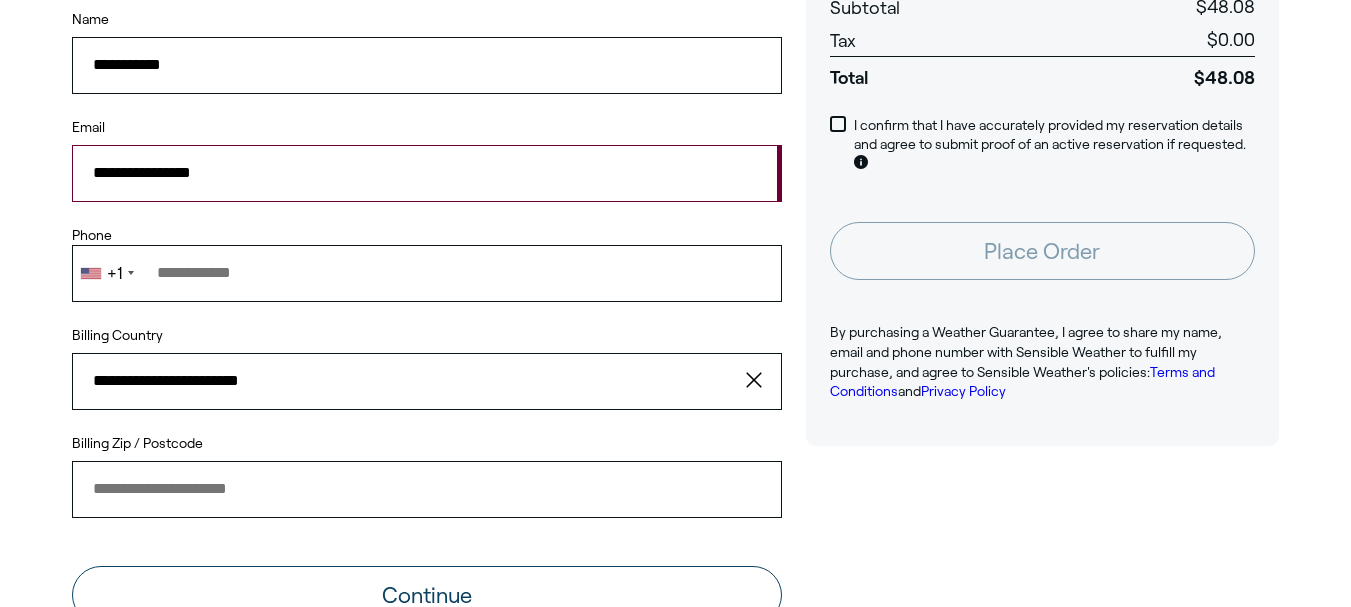type on "**********" 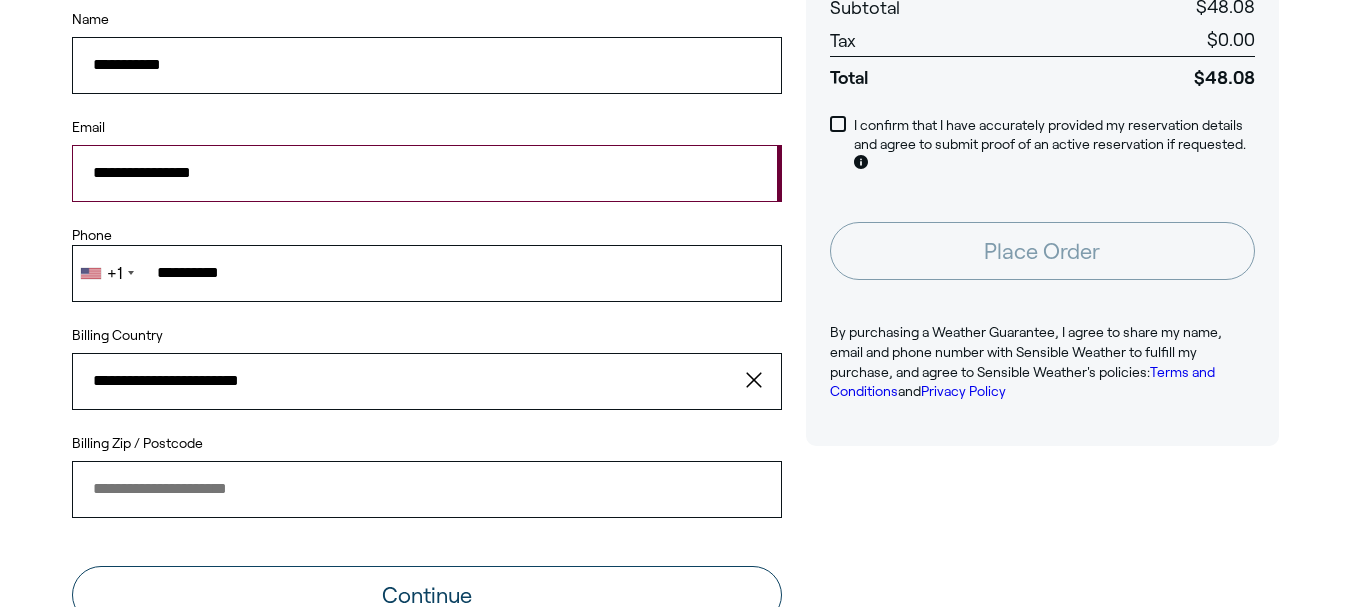 type on "*****" 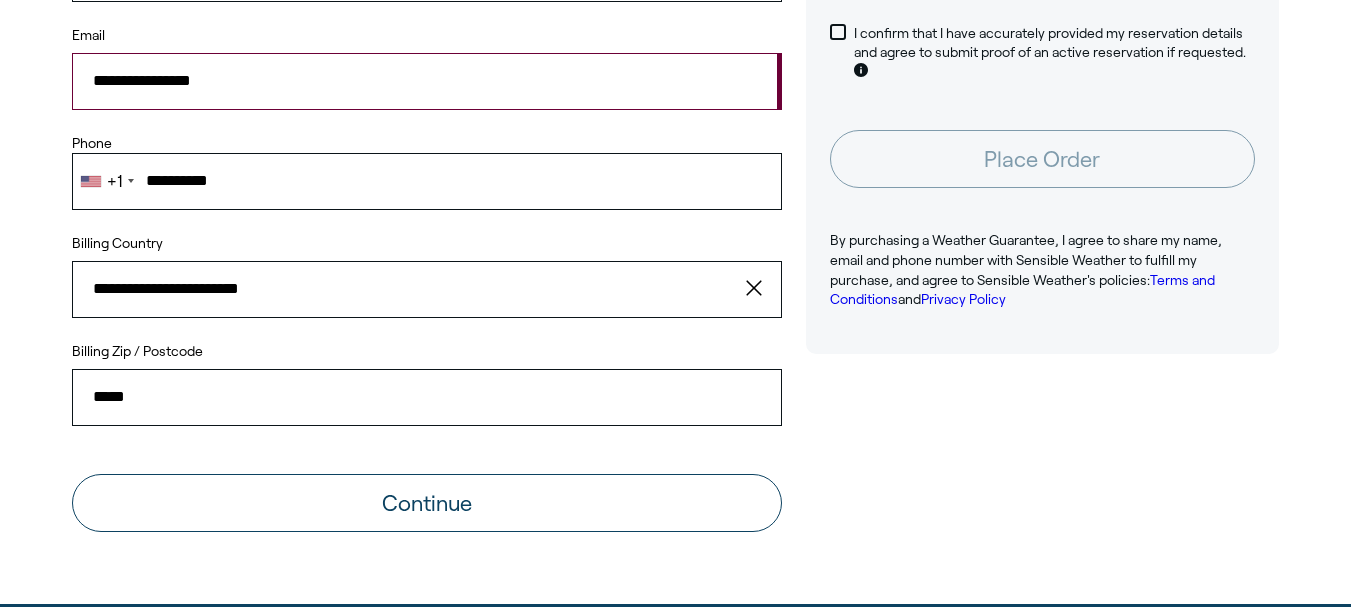 scroll, scrollTop: 500, scrollLeft: 0, axis: vertical 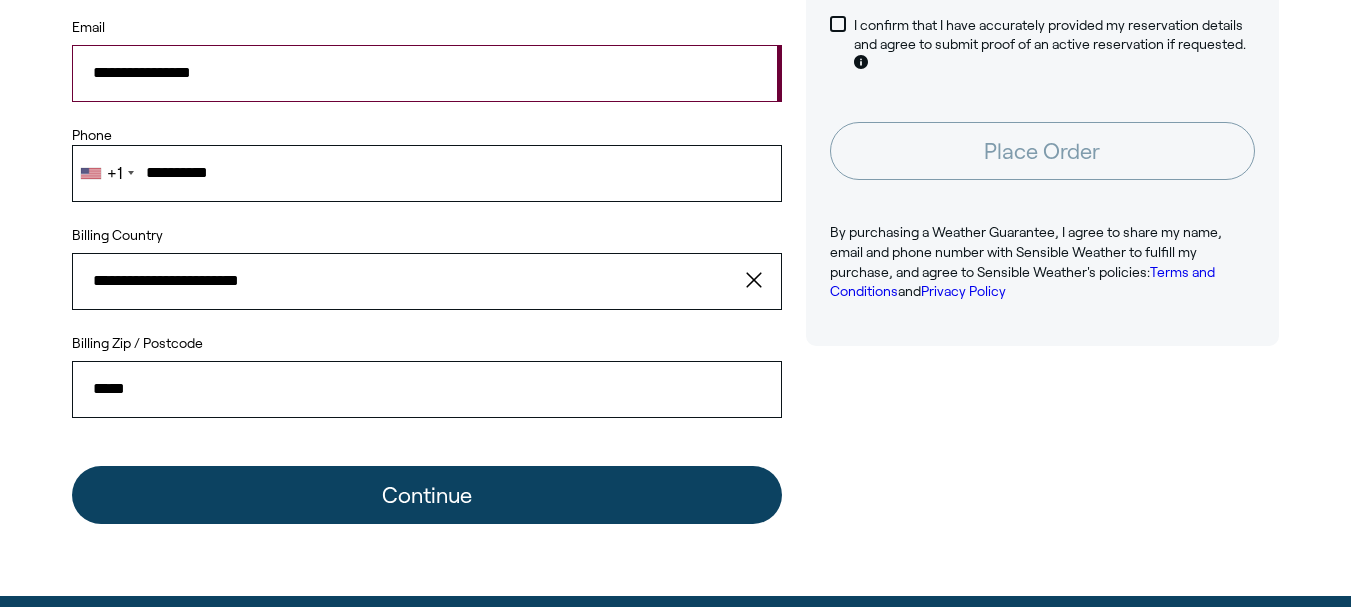 click on "Continue" at bounding box center [427, 495] 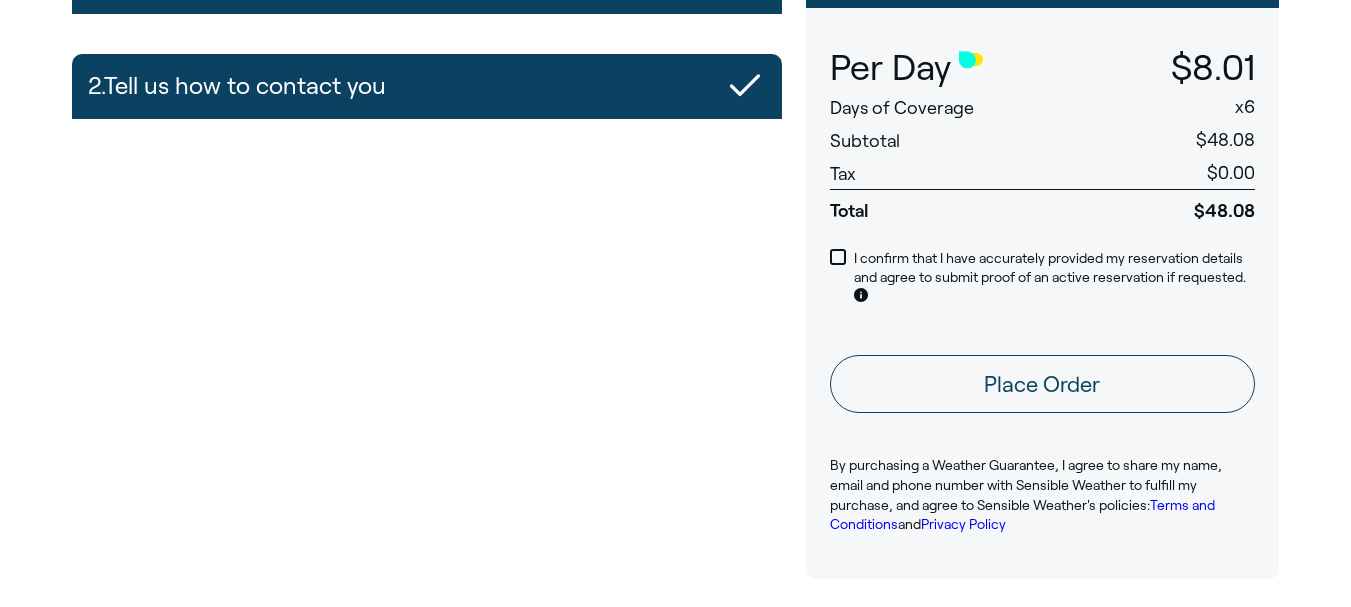 scroll, scrollTop: 300, scrollLeft: 0, axis: vertical 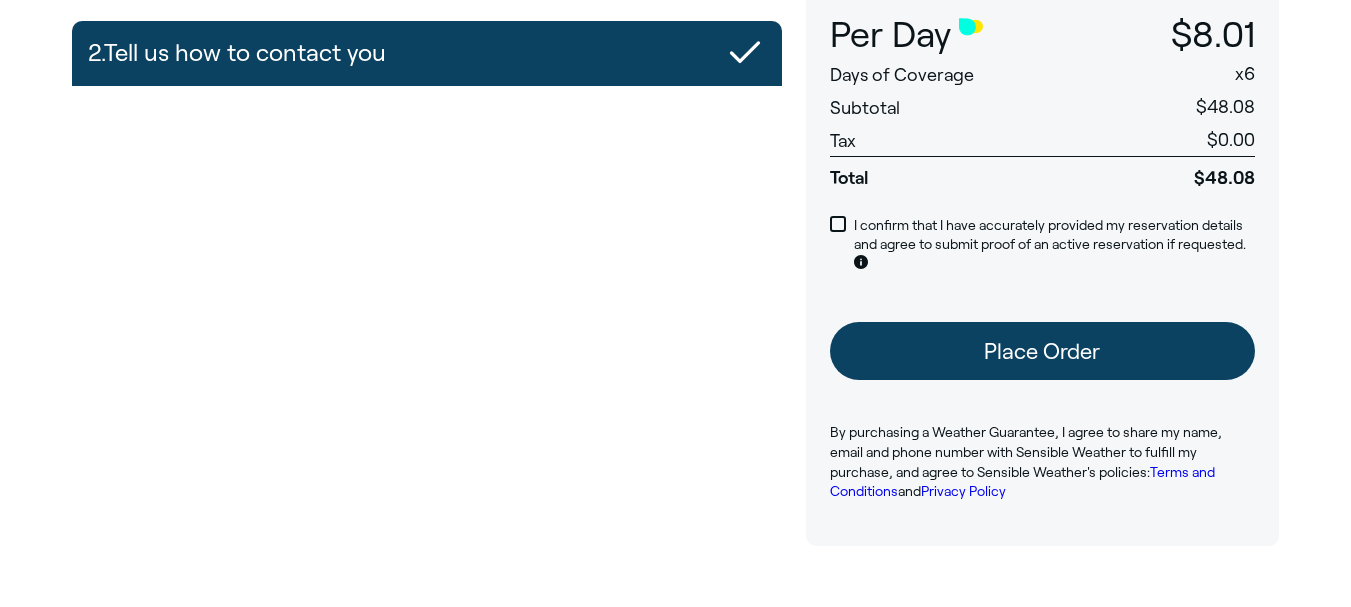 click on "Place Order" at bounding box center [1042, 351] 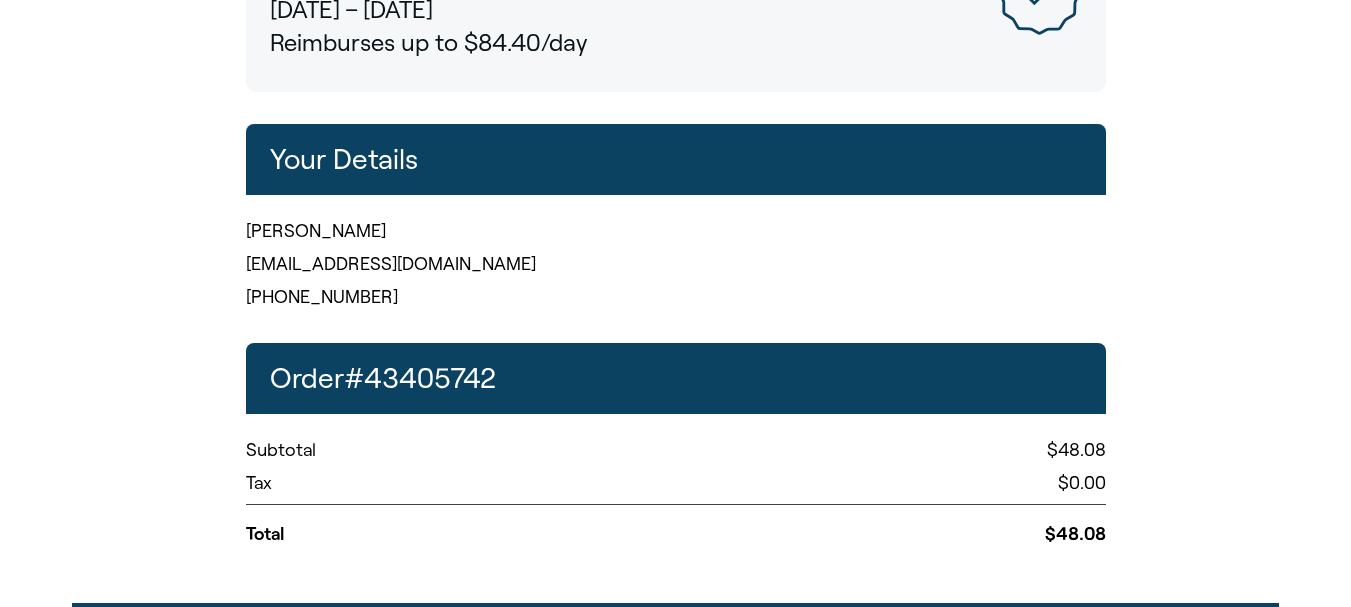 scroll, scrollTop: 500, scrollLeft: 0, axis: vertical 